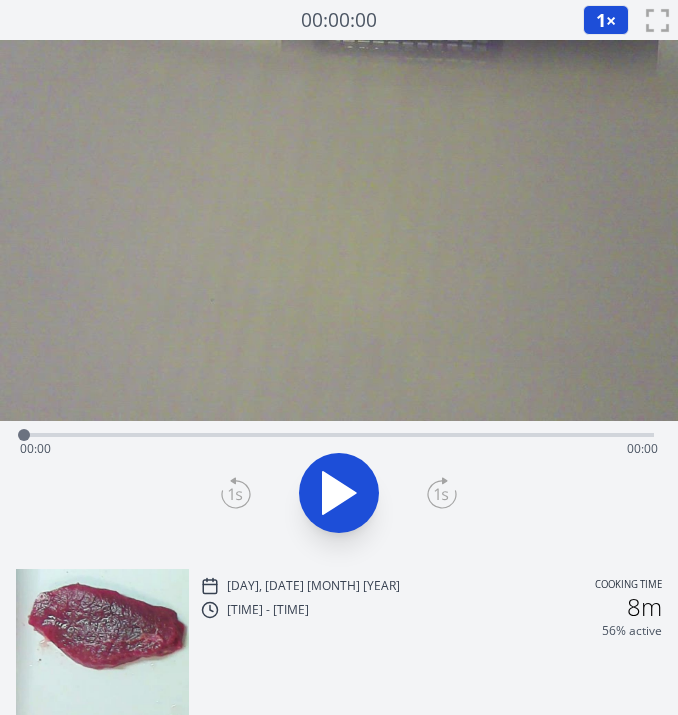 scroll, scrollTop: 0, scrollLeft: 0, axis: both 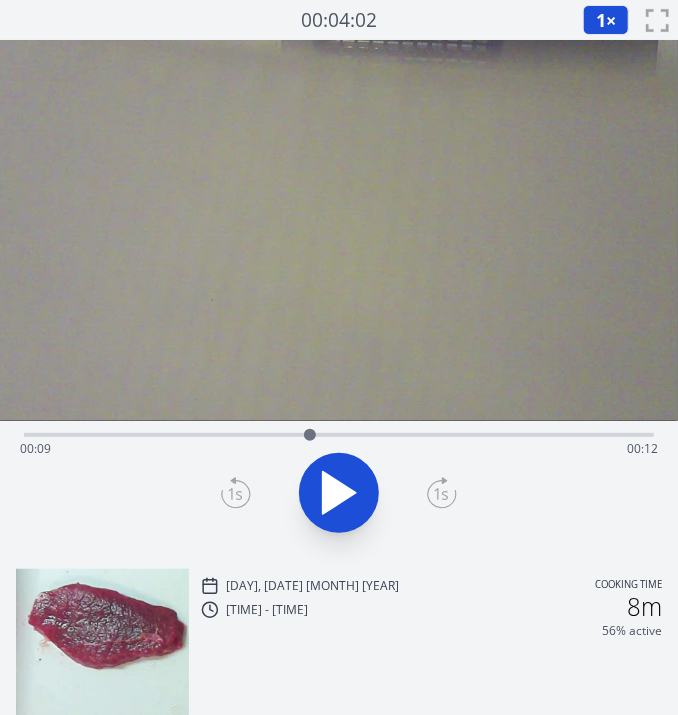 drag, startPoint x: 651, startPoint y: 436, endPoint x: 311, endPoint y: 423, distance: 340.24844 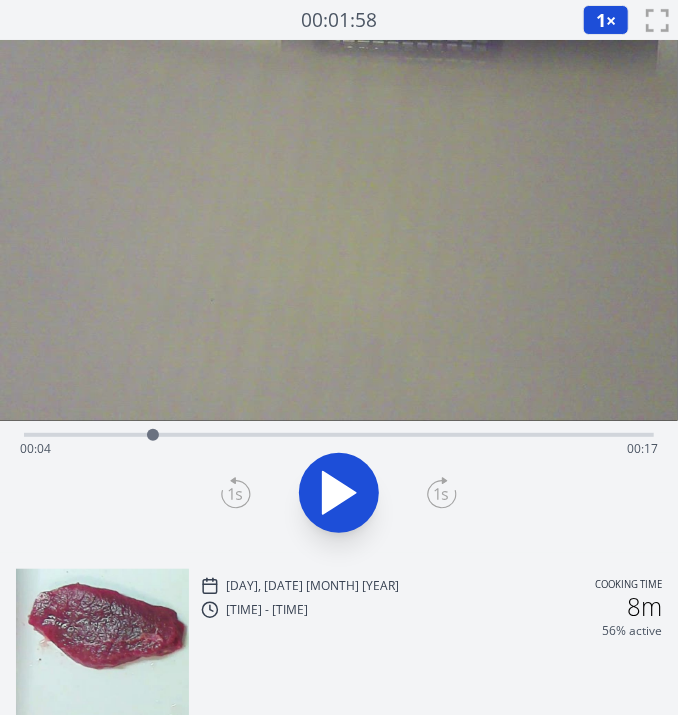 drag, startPoint x: 307, startPoint y: 442, endPoint x: 150, endPoint y: 423, distance: 158.14551 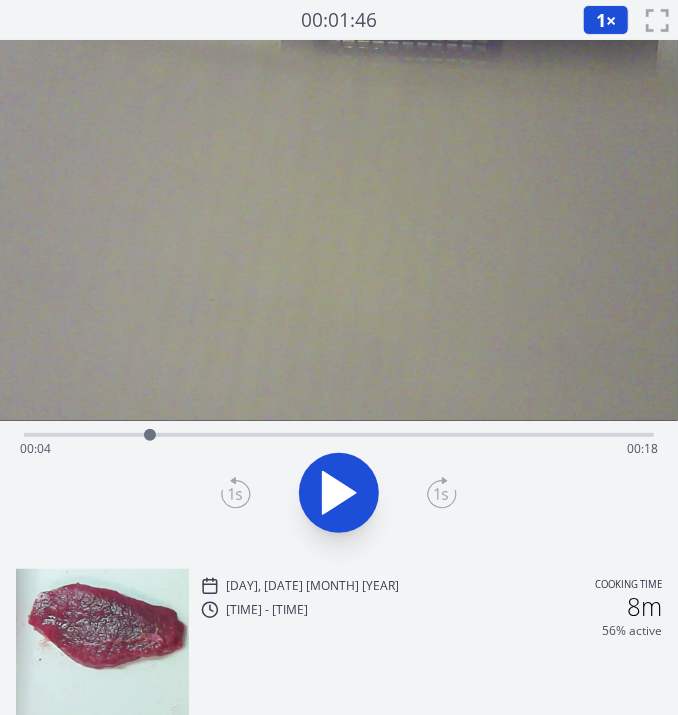 click at bounding box center (150, 435) 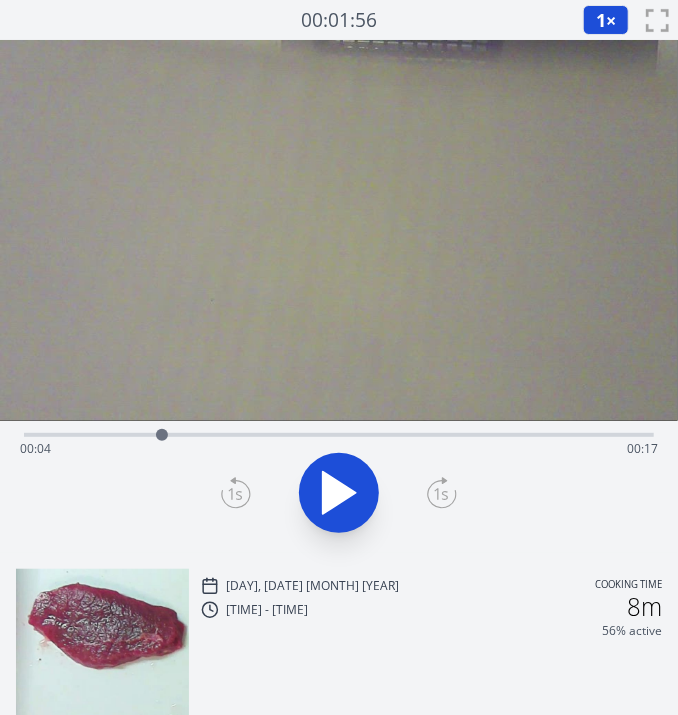 drag, startPoint x: 140, startPoint y: 437, endPoint x: 163, endPoint y: 442, distance: 23.537205 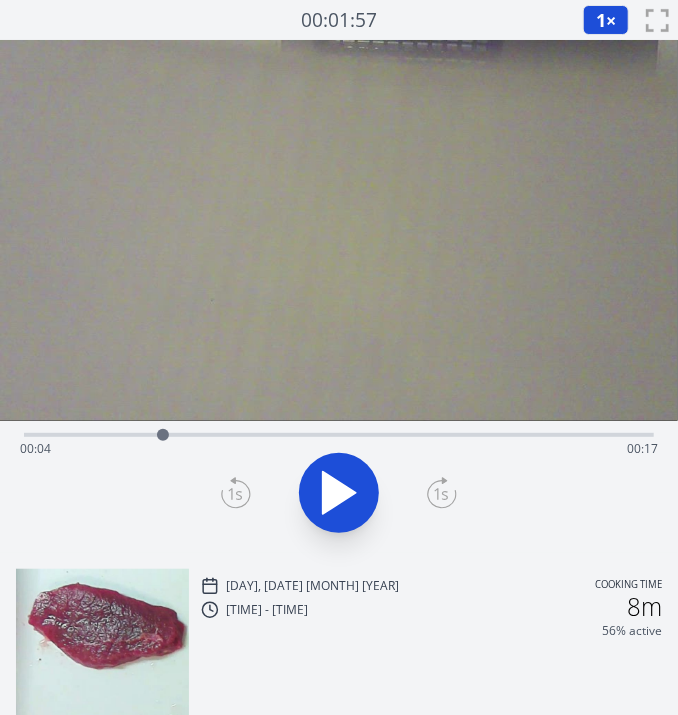click 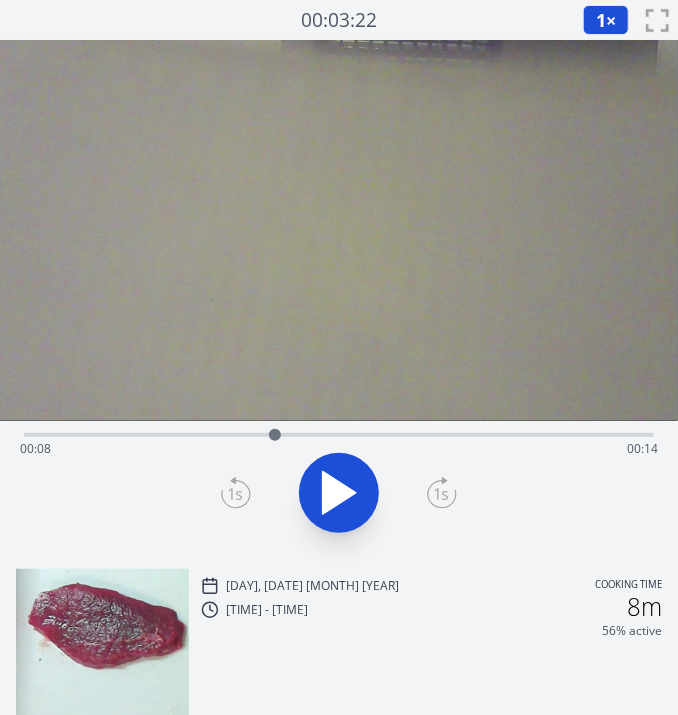 drag, startPoint x: 418, startPoint y: 437, endPoint x: 276, endPoint y: 427, distance: 142.35168 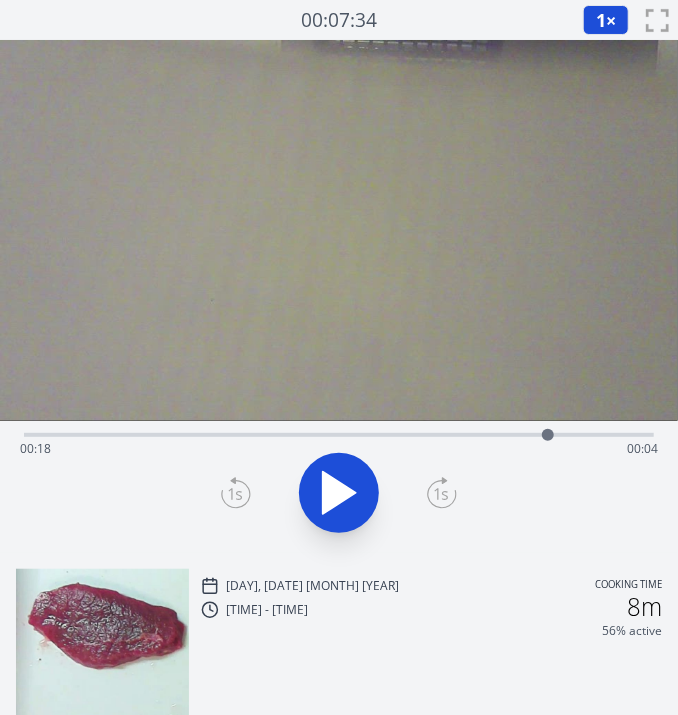 drag, startPoint x: 648, startPoint y: 432, endPoint x: 527, endPoint y: 433, distance: 121.004135 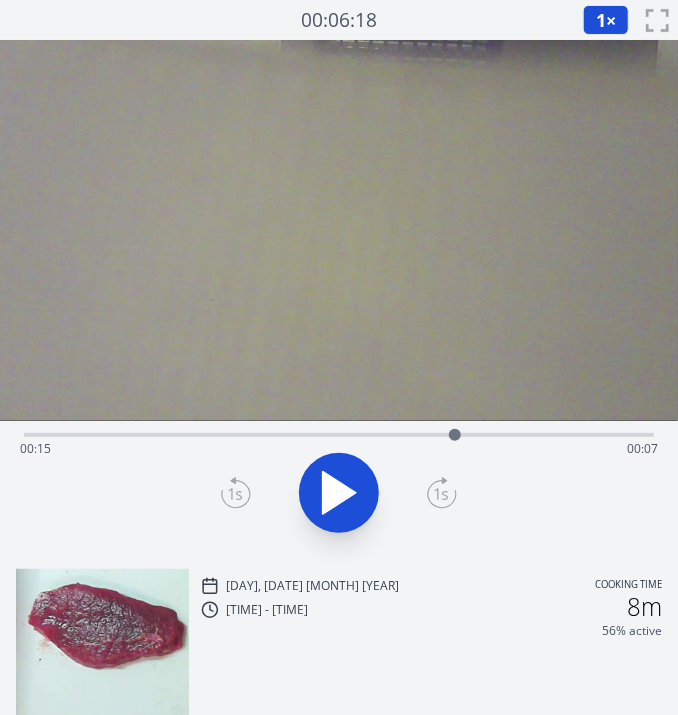 drag, startPoint x: 527, startPoint y: 433, endPoint x: 435, endPoint y: 432, distance: 92.00543 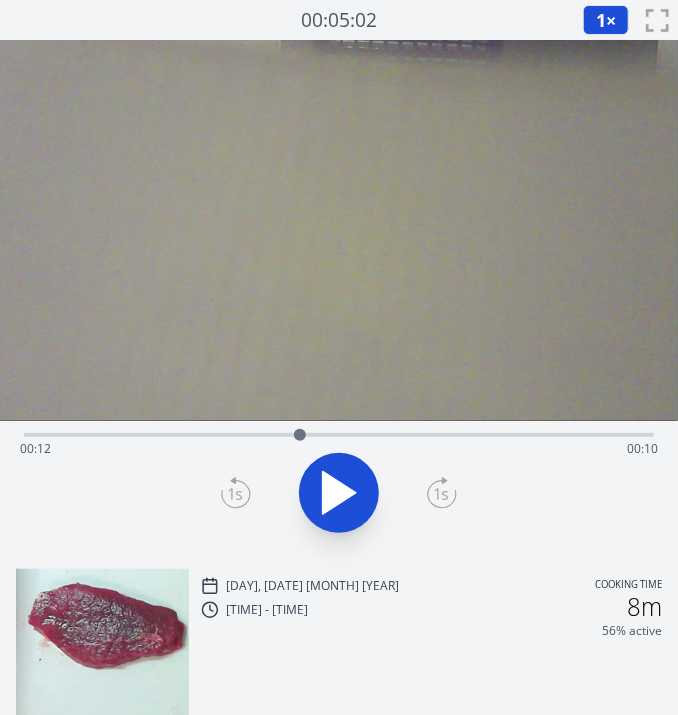 drag, startPoint x: 435, startPoint y: 432, endPoint x: 278, endPoint y: 423, distance: 157.25775 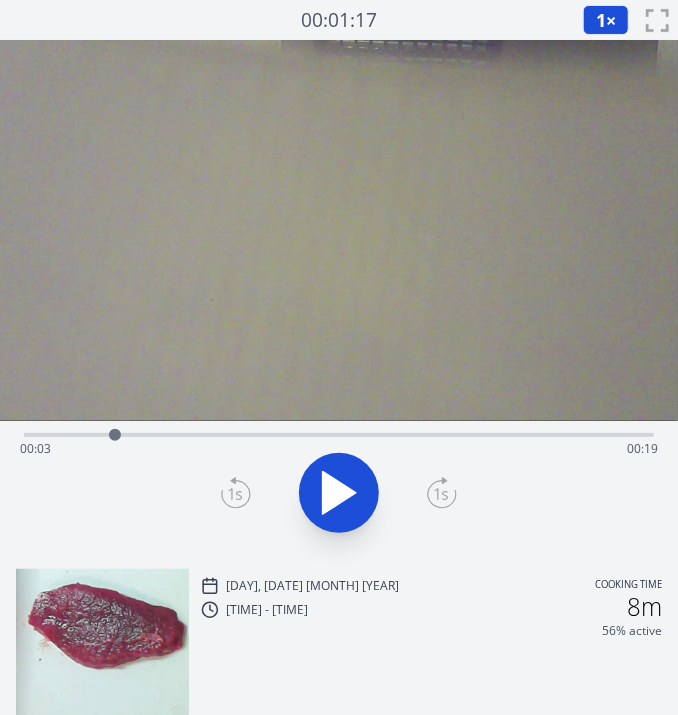 drag, startPoint x: 276, startPoint y: 425, endPoint x: 116, endPoint y: 441, distance: 160.798 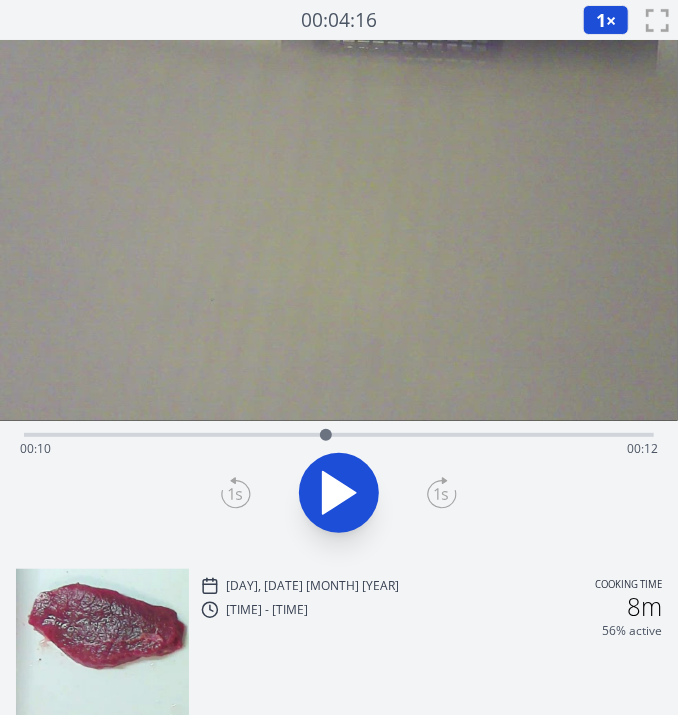 drag, startPoint x: 116, startPoint y: 441, endPoint x: 326, endPoint y: 421, distance: 210.95023 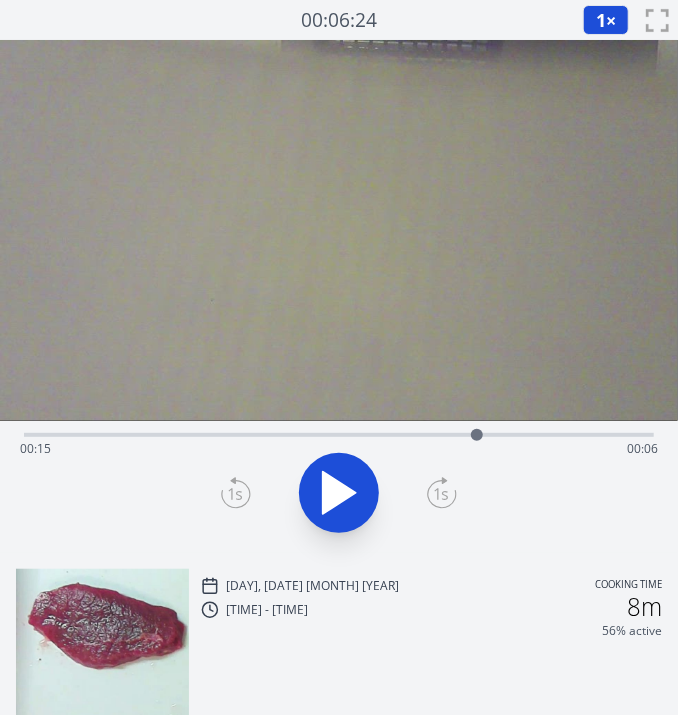 drag, startPoint x: 326, startPoint y: 423, endPoint x: 477, endPoint y: 437, distance: 151.64761 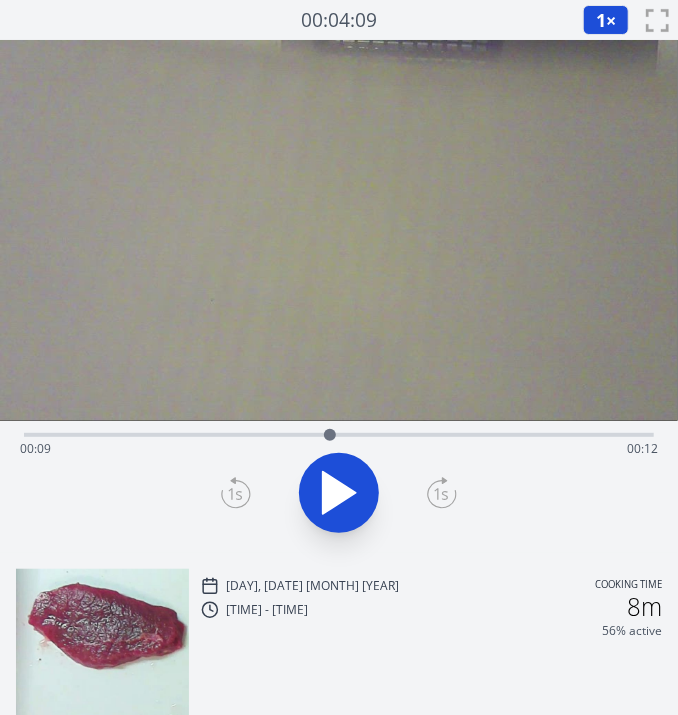 drag, startPoint x: 477, startPoint y: 437, endPoint x: 330, endPoint y: 454, distance: 147.97972 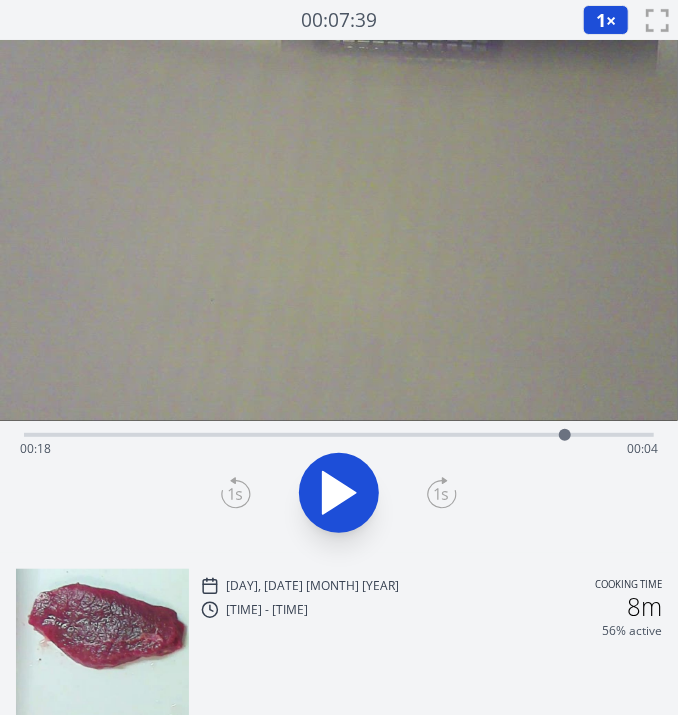 drag, startPoint x: 367, startPoint y: 432, endPoint x: 565, endPoint y: 437, distance: 198.06313 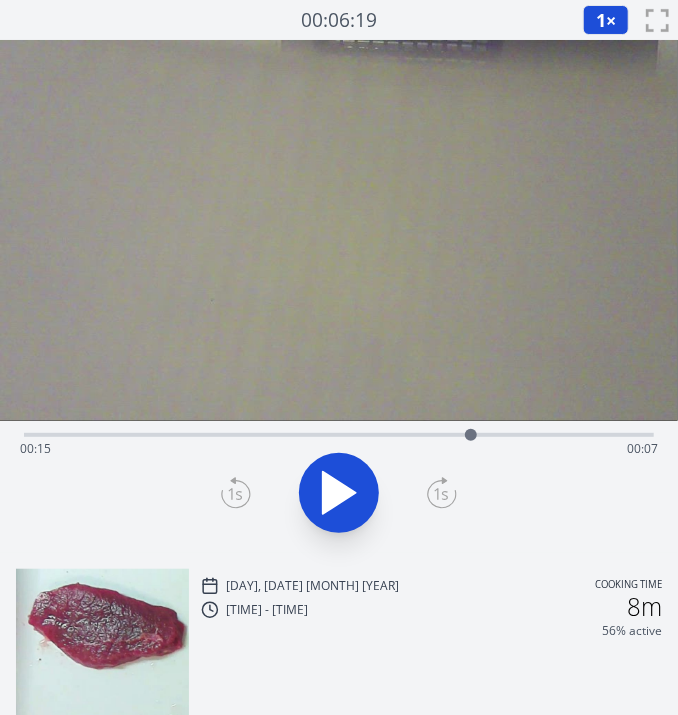 drag, startPoint x: 648, startPoint y: 432, endPoint x: 467, endPoint y: 453, distance: 182.21416 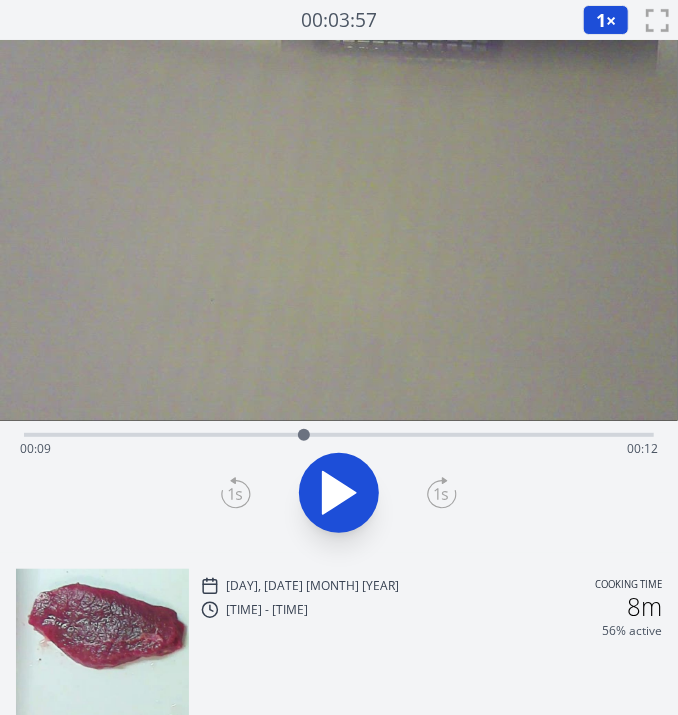 drag, startPoint x: 465, startPoint y: 432, endPoint x: 304, endPoint y: 461, distance: 163.59096 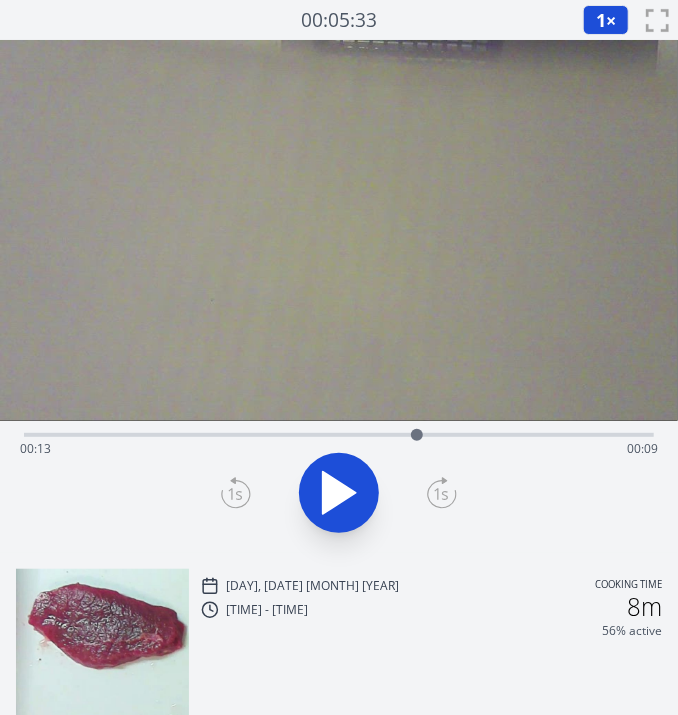 drag, startPoint x: 310, startPoint y: 435, endPoint x: 417, endPoint y: 438, distance: 107.042046 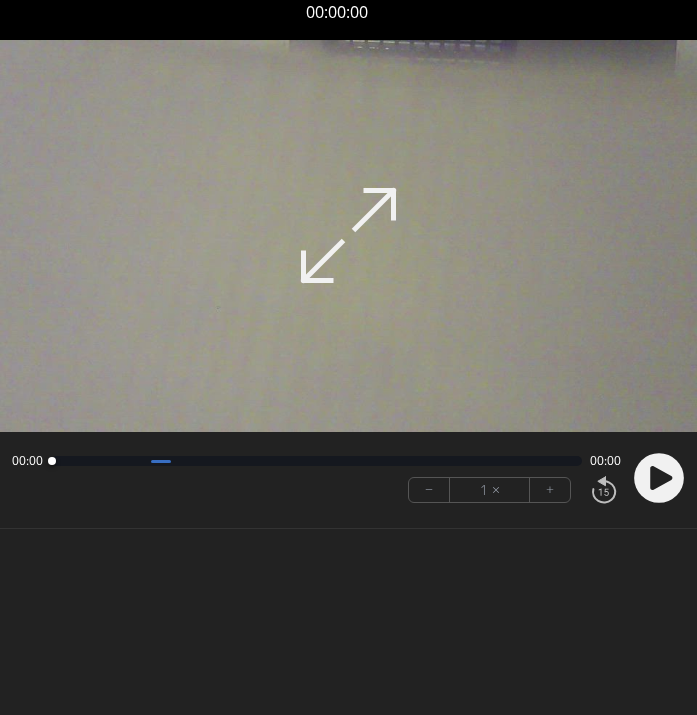 scroll, scrollTop: 0, scrollLeft: 0, axis: both 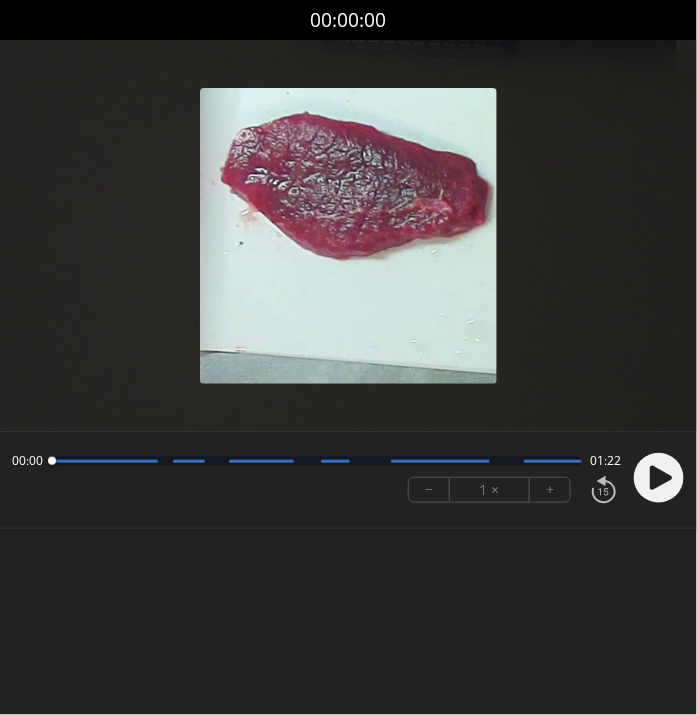 click 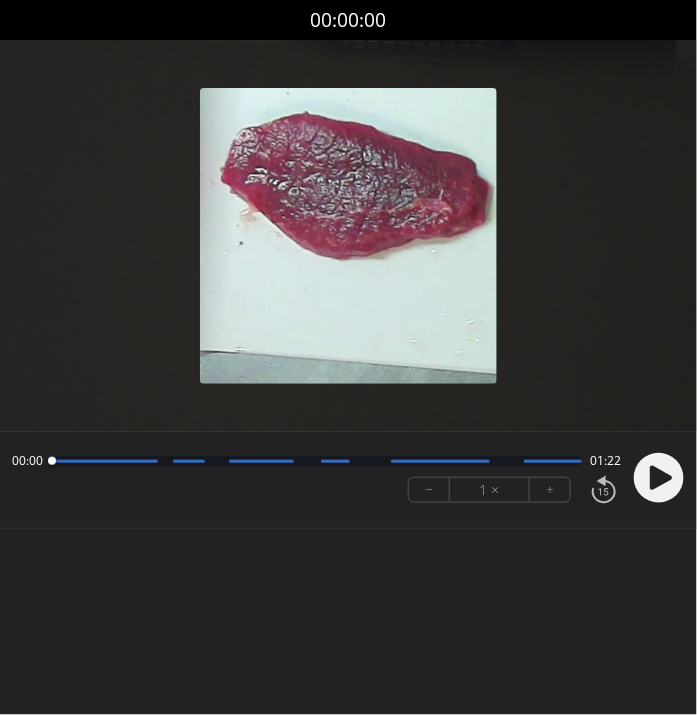 click 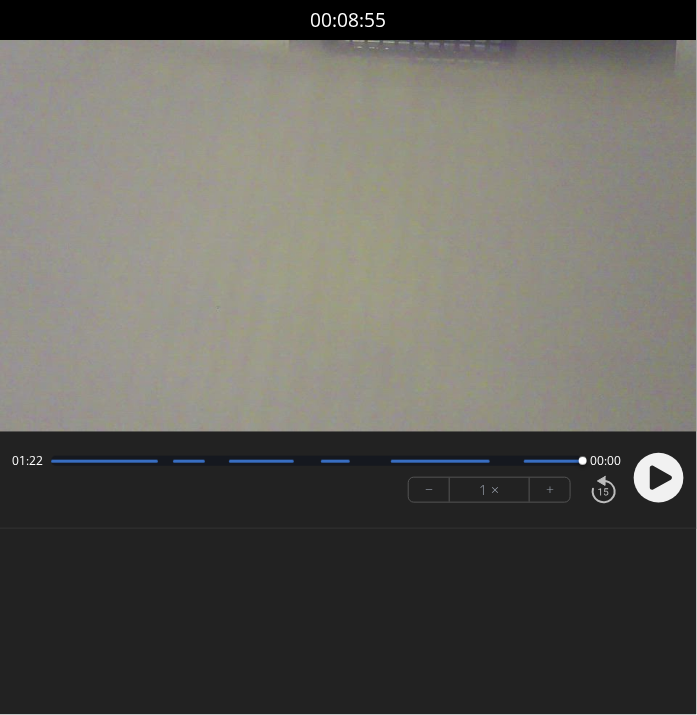 click at bounding box center [348, 236] 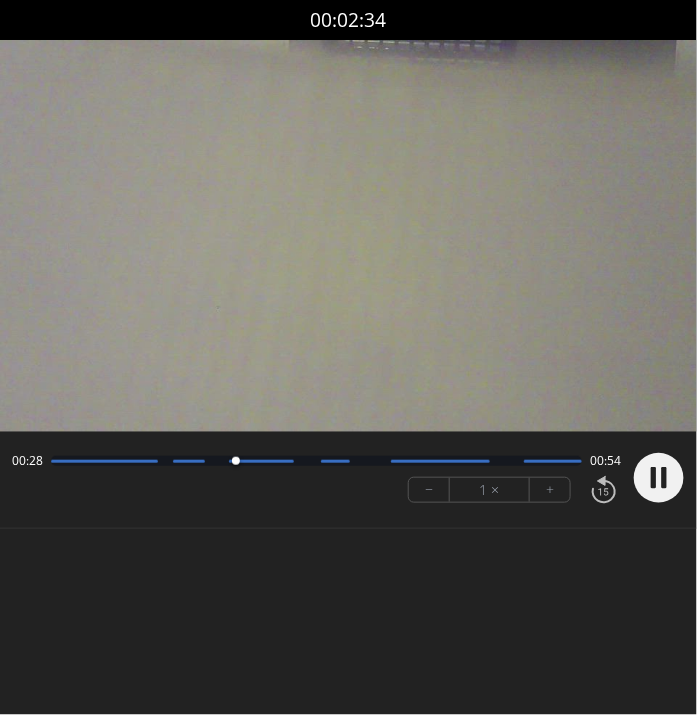 drag, startPoint x: 56, startPoint y: 459, endPoint x: 234, endPoint y: 462, distance: 178.02528 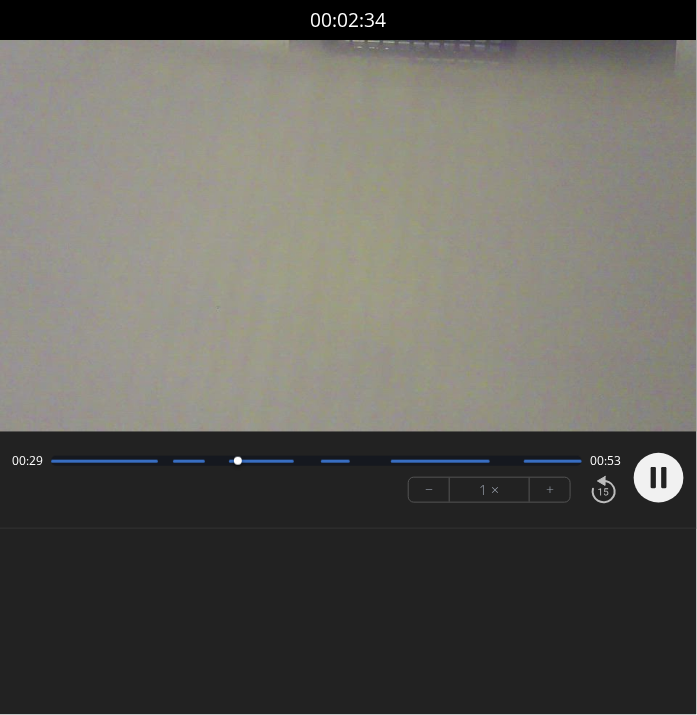 drag, startPoint x: 234, startPoint y: 462, endPoint x: 363, endPoint y: 474, distance: 129.55693 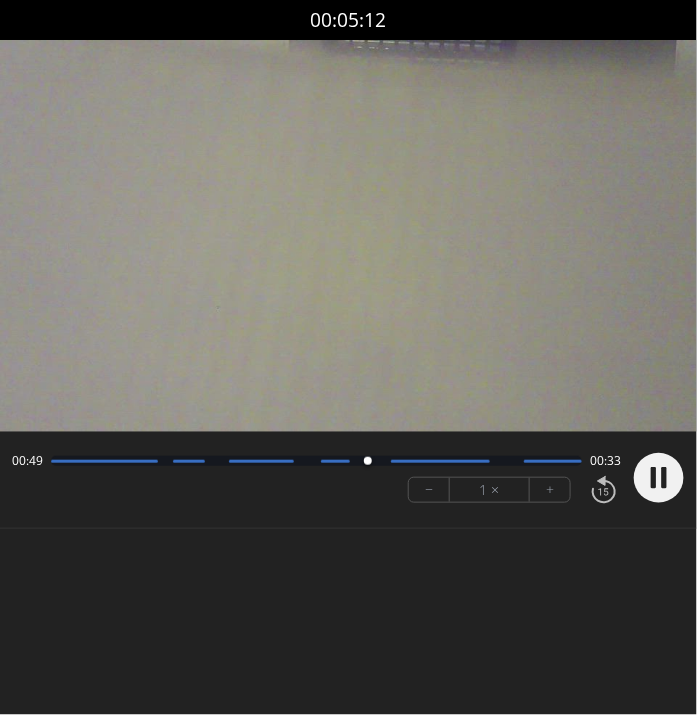 click 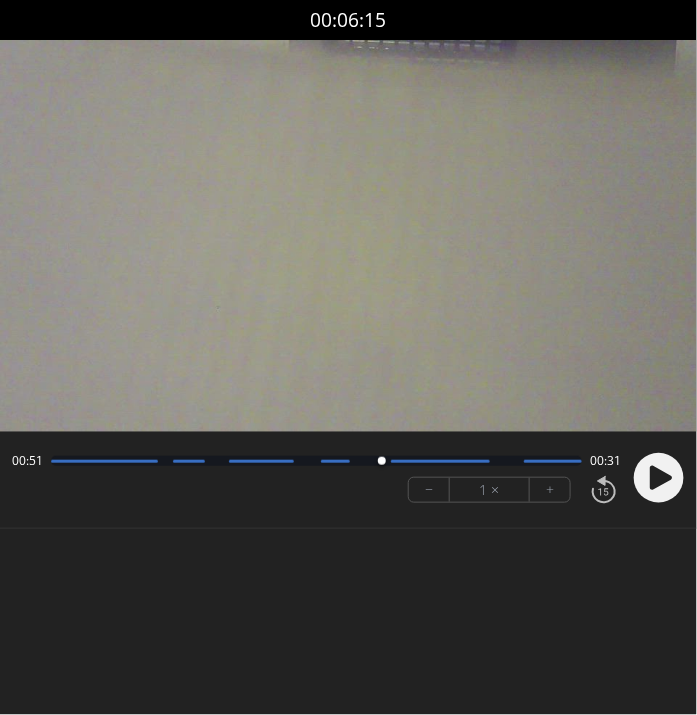 drag, startPoint x: 369, startPoint y: 460, endPoint x: 384, endPoint y: 462, distance: 15.132746 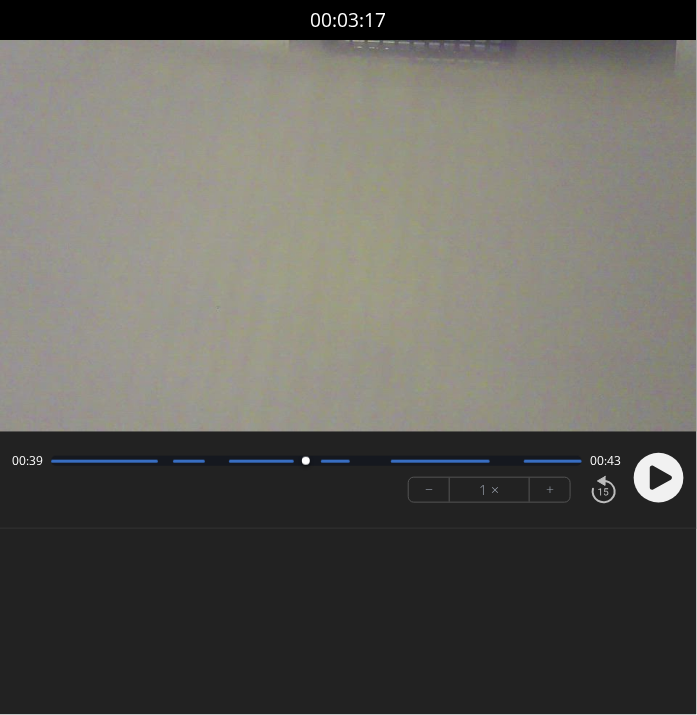 drag, startPoint x: 384, startPoint y: 462, endPoint x: 306, endPoint y: 463, distance: 78.00641 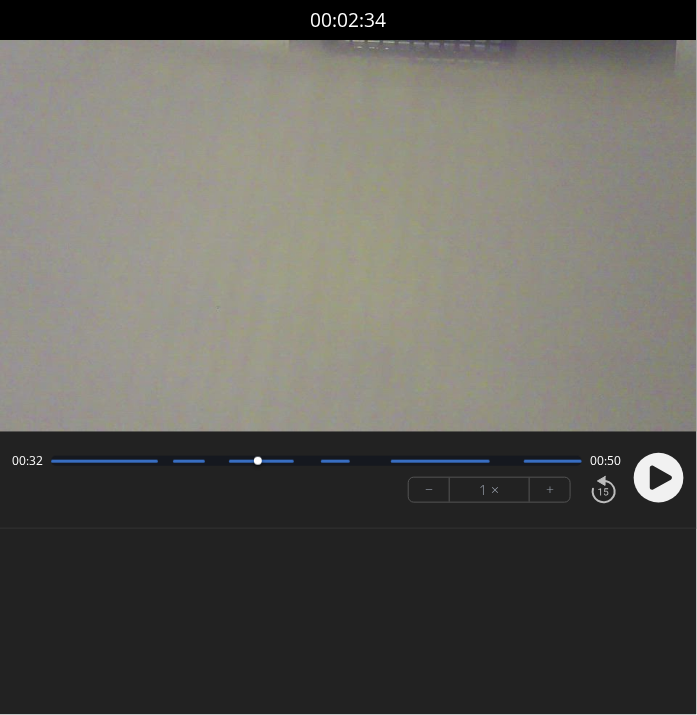 drag, startPoint x: 306, startPoint y: 463, endPoint x: 258, endPoint y: 469, distance: 48.373547 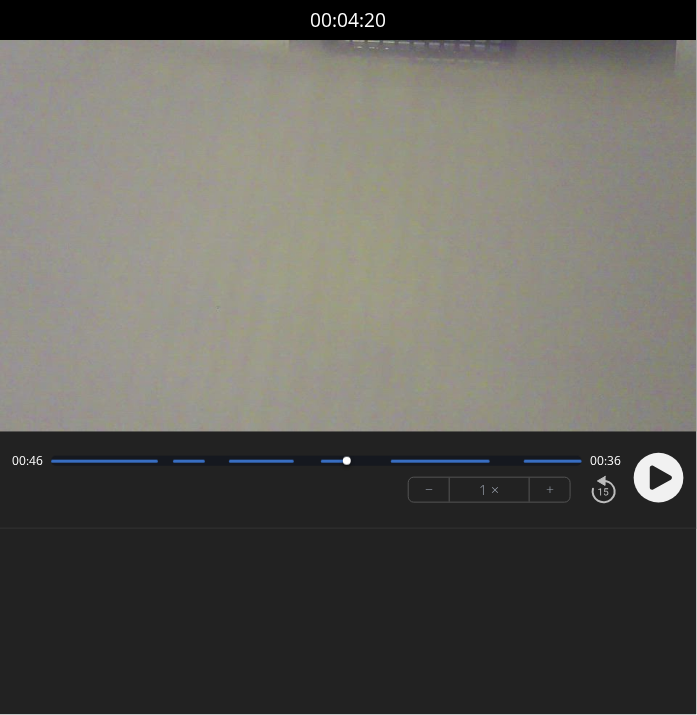 drag, startPoint x: 258, startPoint y: 469, endPoint x: 347, endPoint y: 459, distance: 89.560036 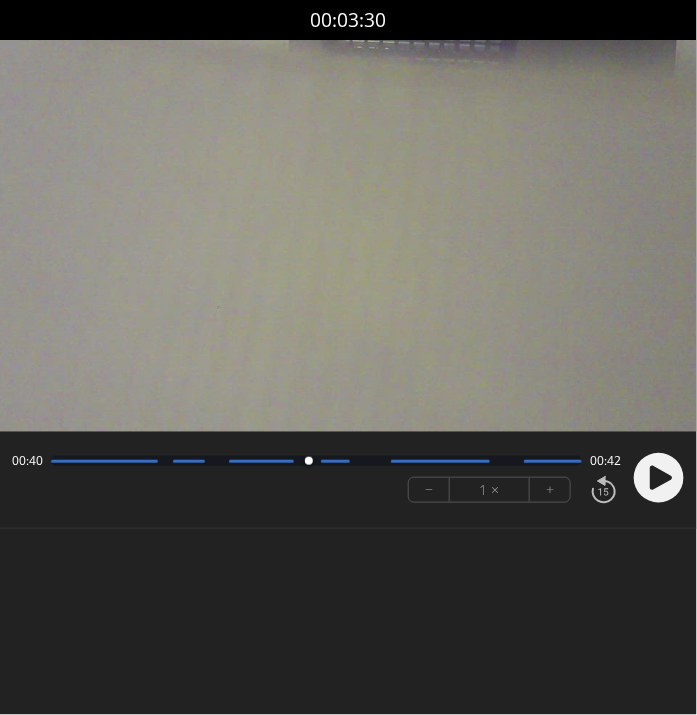 drag, startPoint x: 347, startPoint y: 459, endPoint x: 309, endPoint y: 462, distance: 38.118237 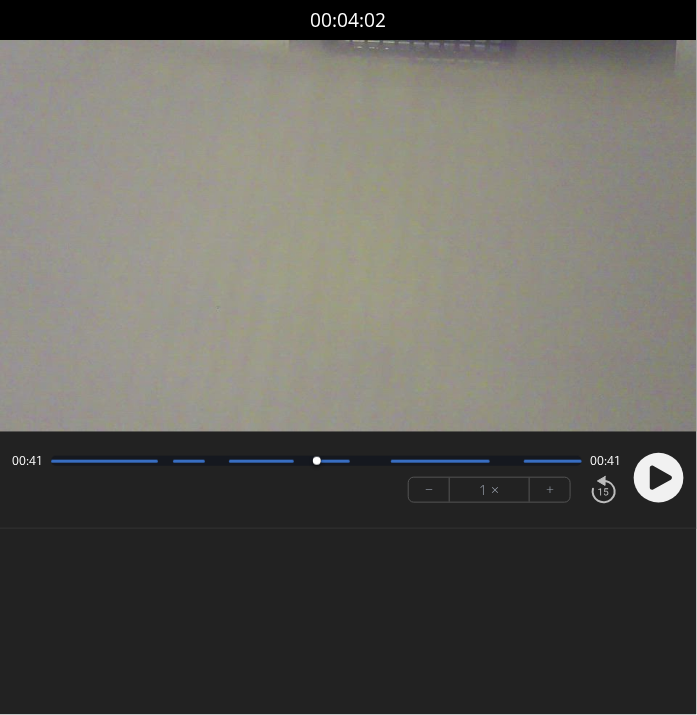 click at bounding box center (317, 461) 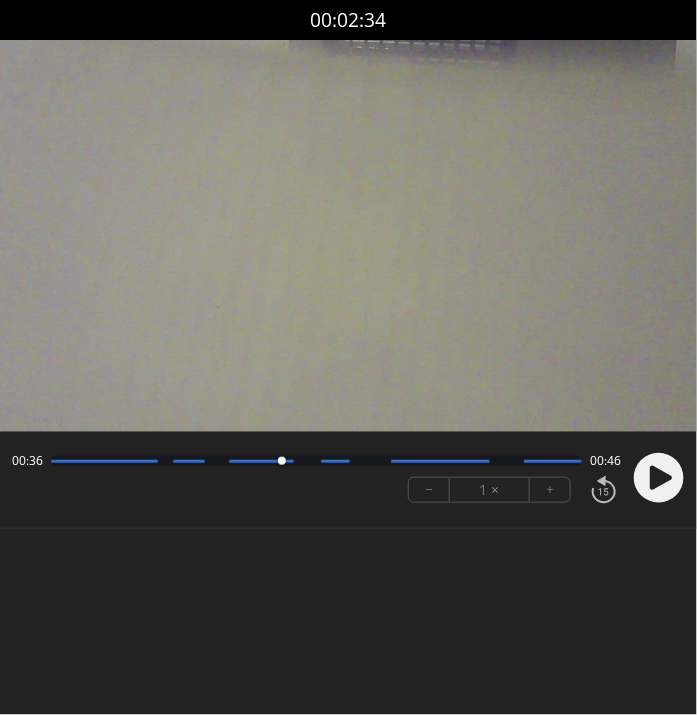 drag, startPoint x: 310, startPoint y: 465, endPoint x: 282, endPoint y: 467, distance: 28.071337 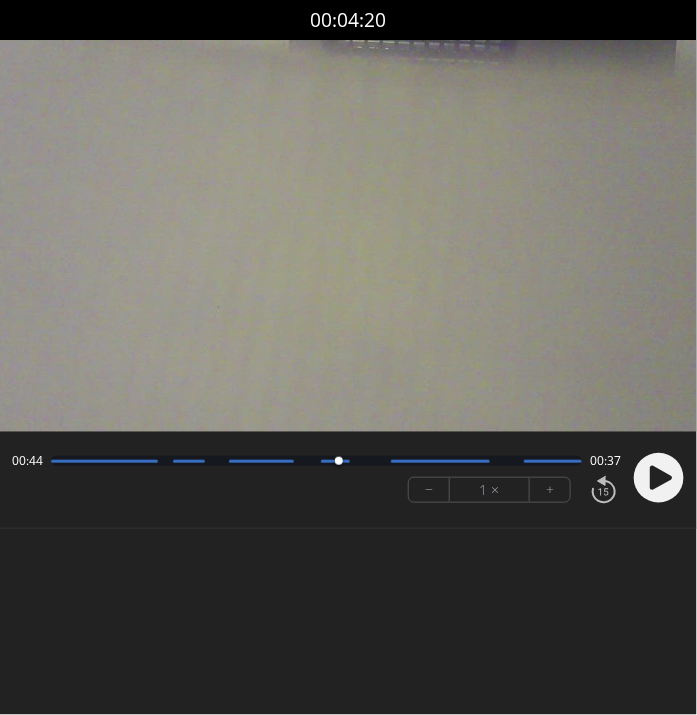 drag, startPoint x: 282, startPoint y: 467, endPoint x: 339, endPoint y: 467, distance: 57 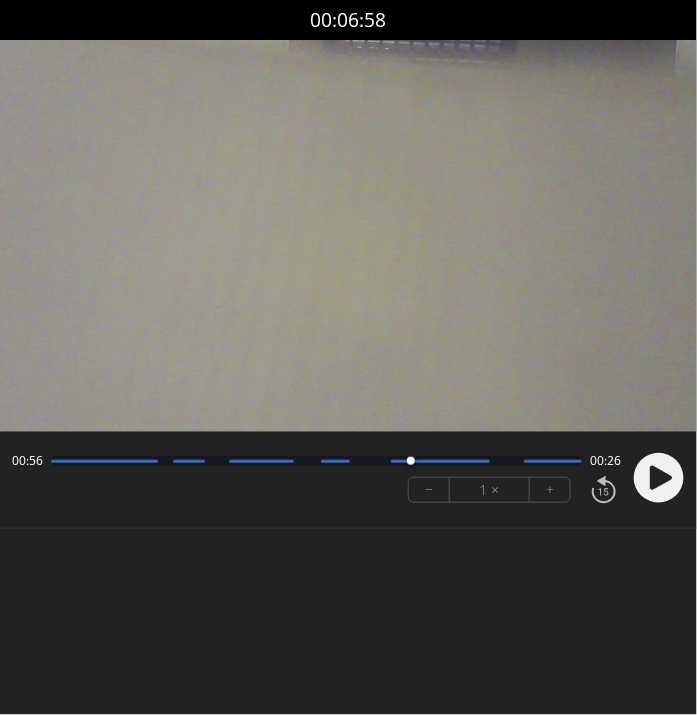 drag, startPoint x: 336, startPoint y: 457, endPoint x: 411, endPoint y: 462, distance: 75.16648 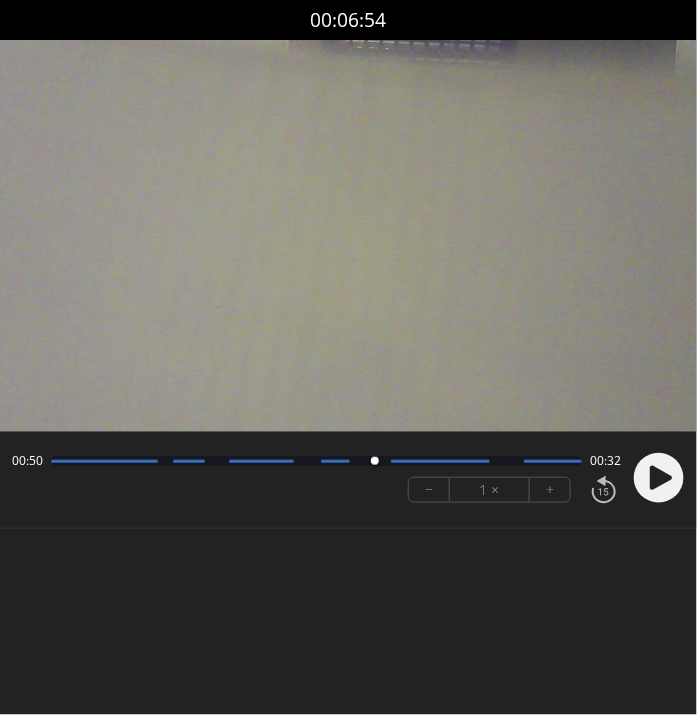 drag, startPoint x: 411, startPoint y: 462, endPoint x: 375, endPoint y: 462, distance: 36 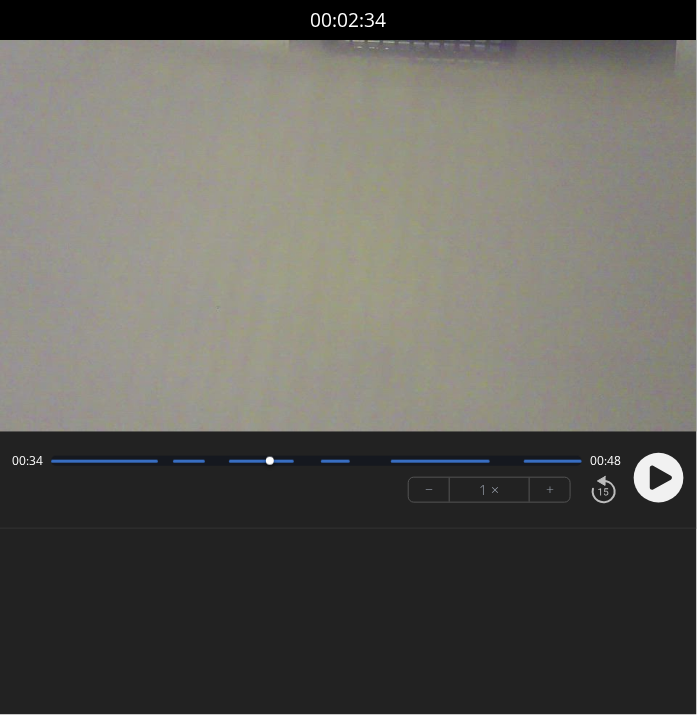 drag, startPoint x: 369, startPoint y: 457, endPoint x: 271, endPoint y: 459, distance: 98.02041 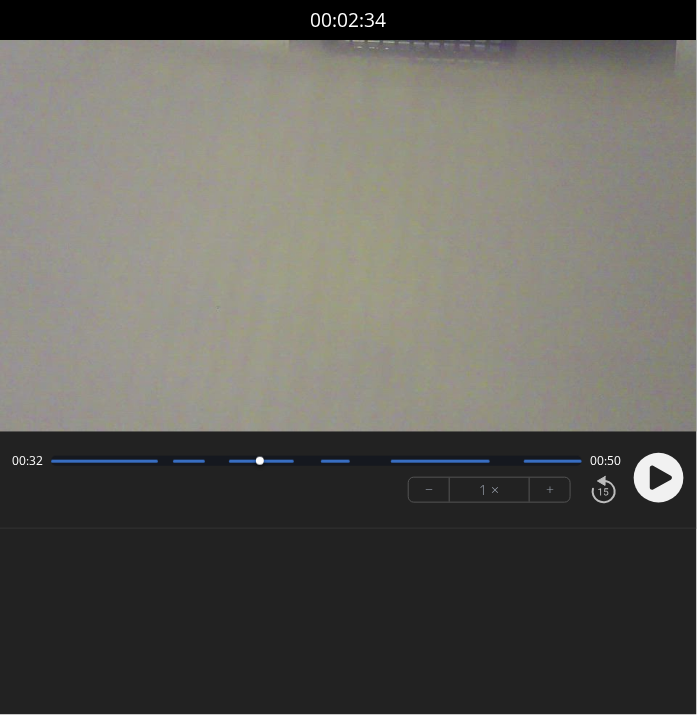 drag, startPoint x: 276, startPoint y: 462, endPoint x: 260, endPoint y: 459, distance: 16.27882 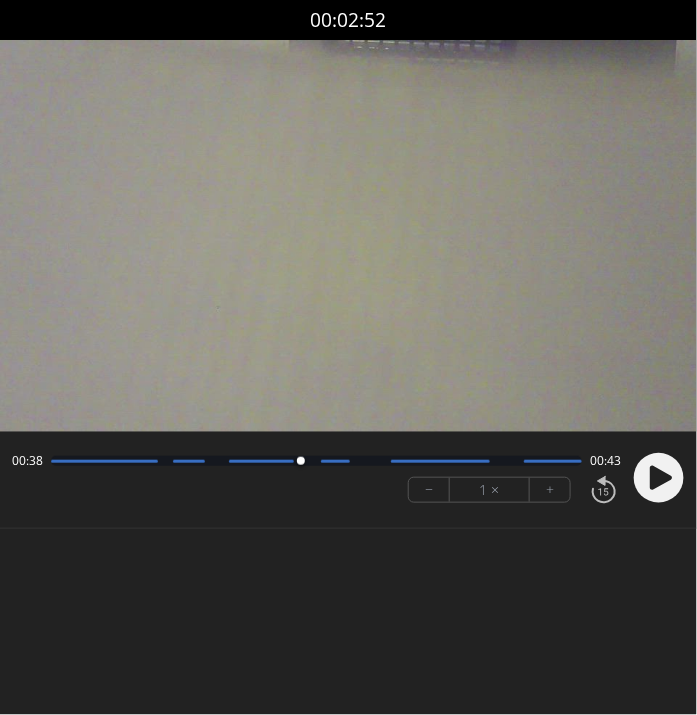 drag, startPoint x: 250, startPoint y: 452, endPoint x: 301, endPoint y: 462, distance: 51.971146 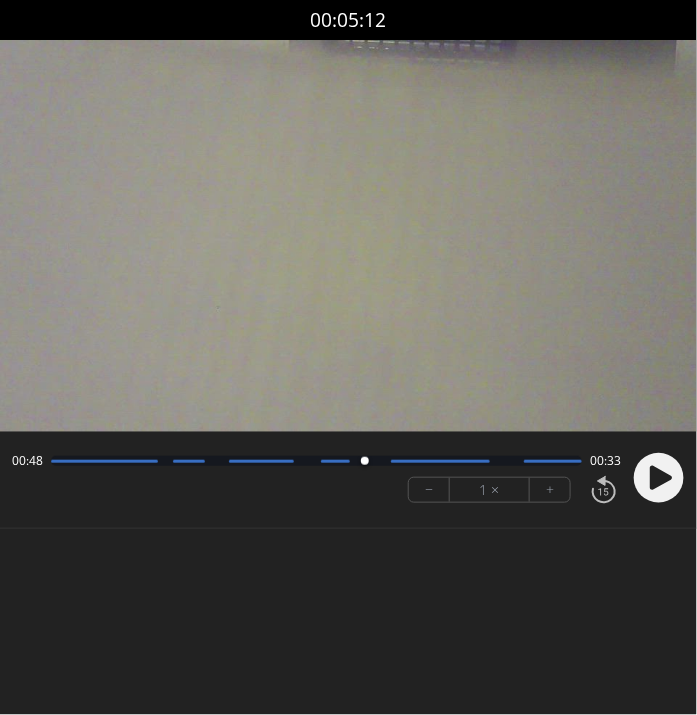 drag, startPoint x: 301, startPoint y: 462, endPoint x: 365, endPoint y: 478, distance: 65.96969 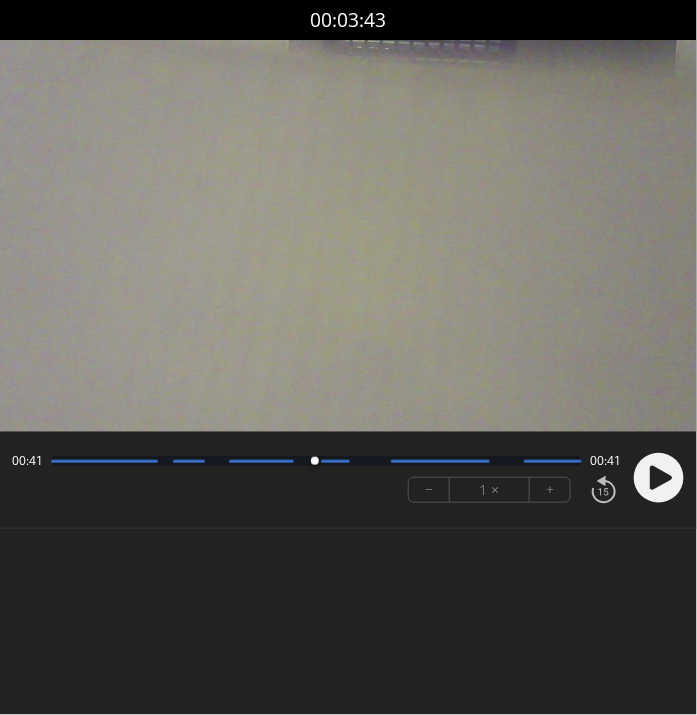 drag, startPoint x: 365, startPoint y: 457, endPoint x: 315, endPoint y: 465, distance: 50.635956 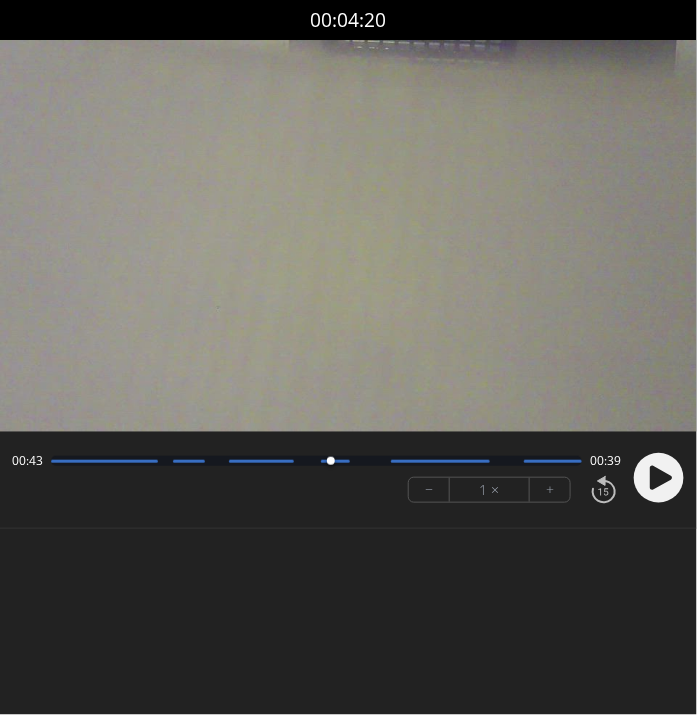 drag, startPoint x: 315, startPoint y: 465, endPoint x: 331, endPoint y: 467, distance: 16.124516 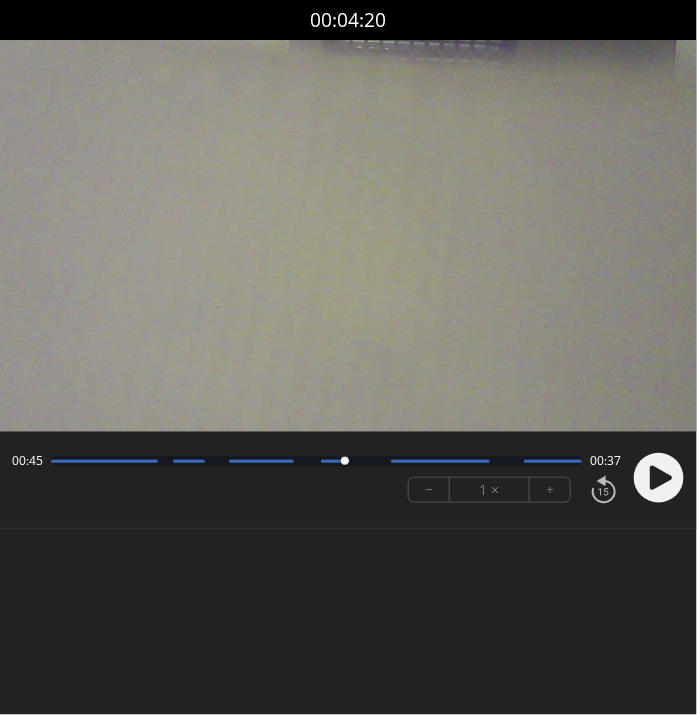 drag, startPoint x: 314, startPoint y: 460, endPoint x: 345, endPoint y: 457, distance: 31.144823 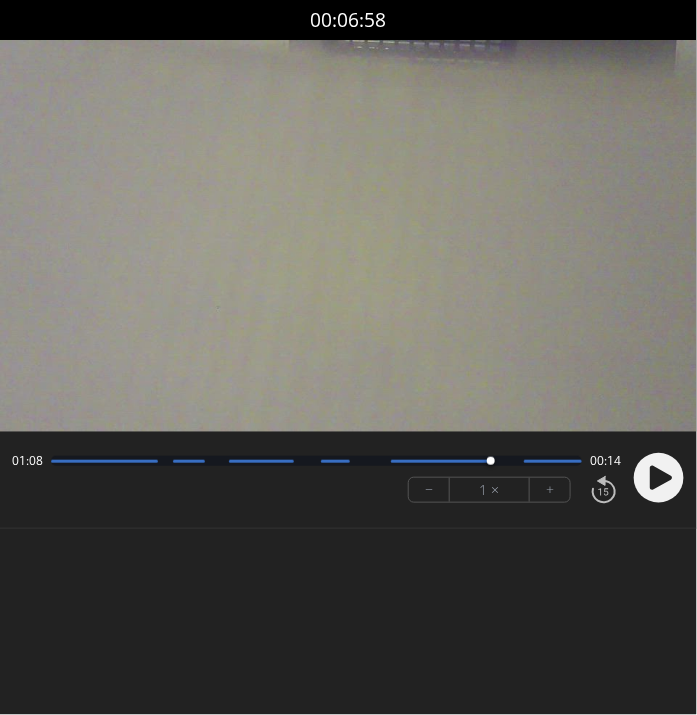 drag, startPoint x: 345, startPoint y: 457, endPoint x: 490, endPoint y: 469, distance: 145.4957 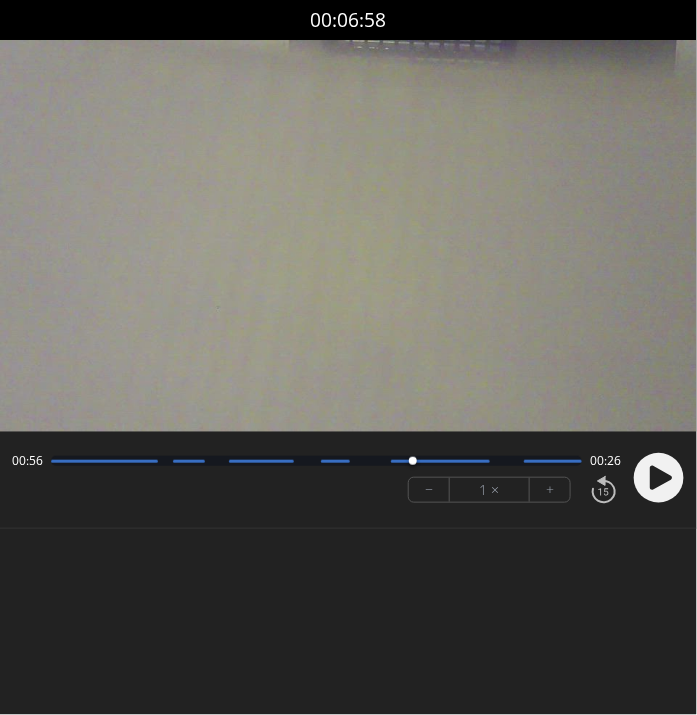 drag, startPoint x: 491, startPoint y: 459, endPoint x: 420, endPoint y: 459, distance: 71 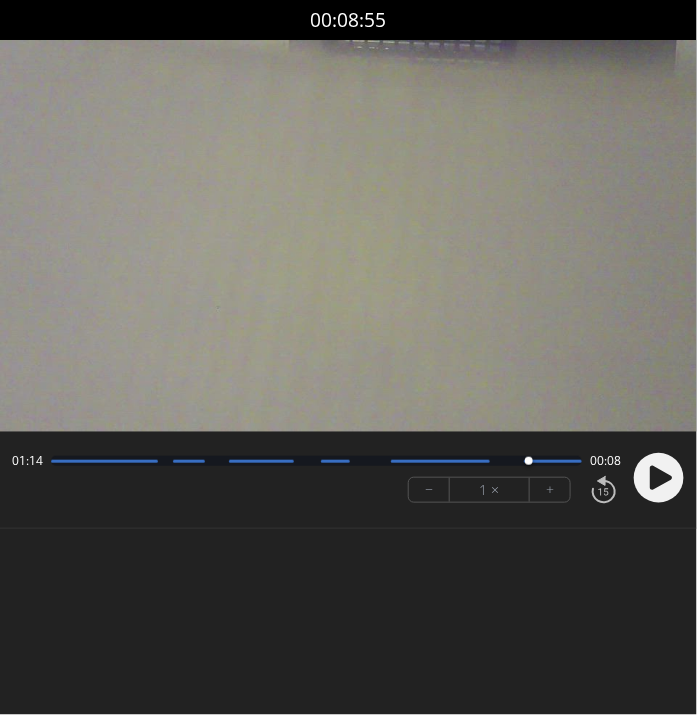 drag, startPoint x: 419, startPoint y: 459, endPoint x: 529, endPoint y: 462, distance: 110.0409 